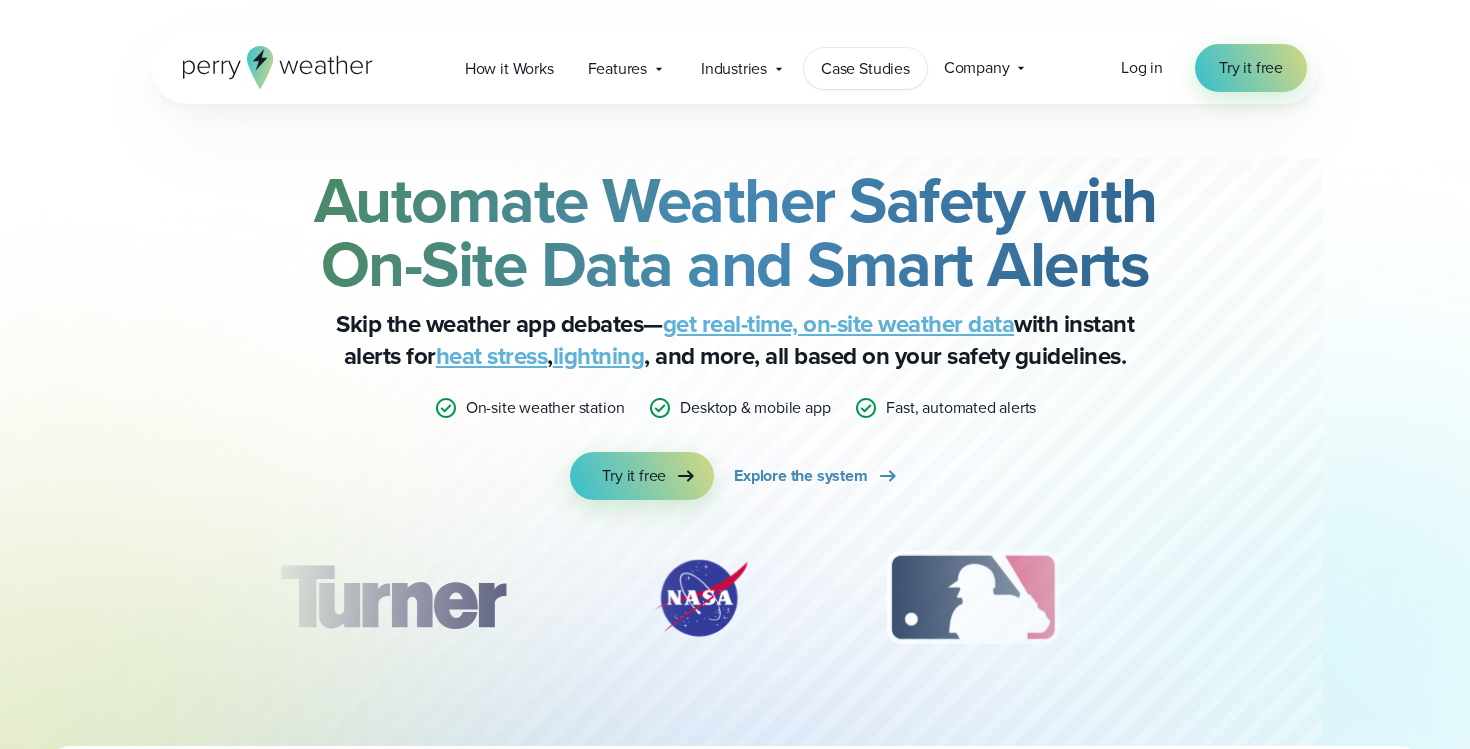 scroll, scrollTop: 0, scrollLeft: 0, axis: both 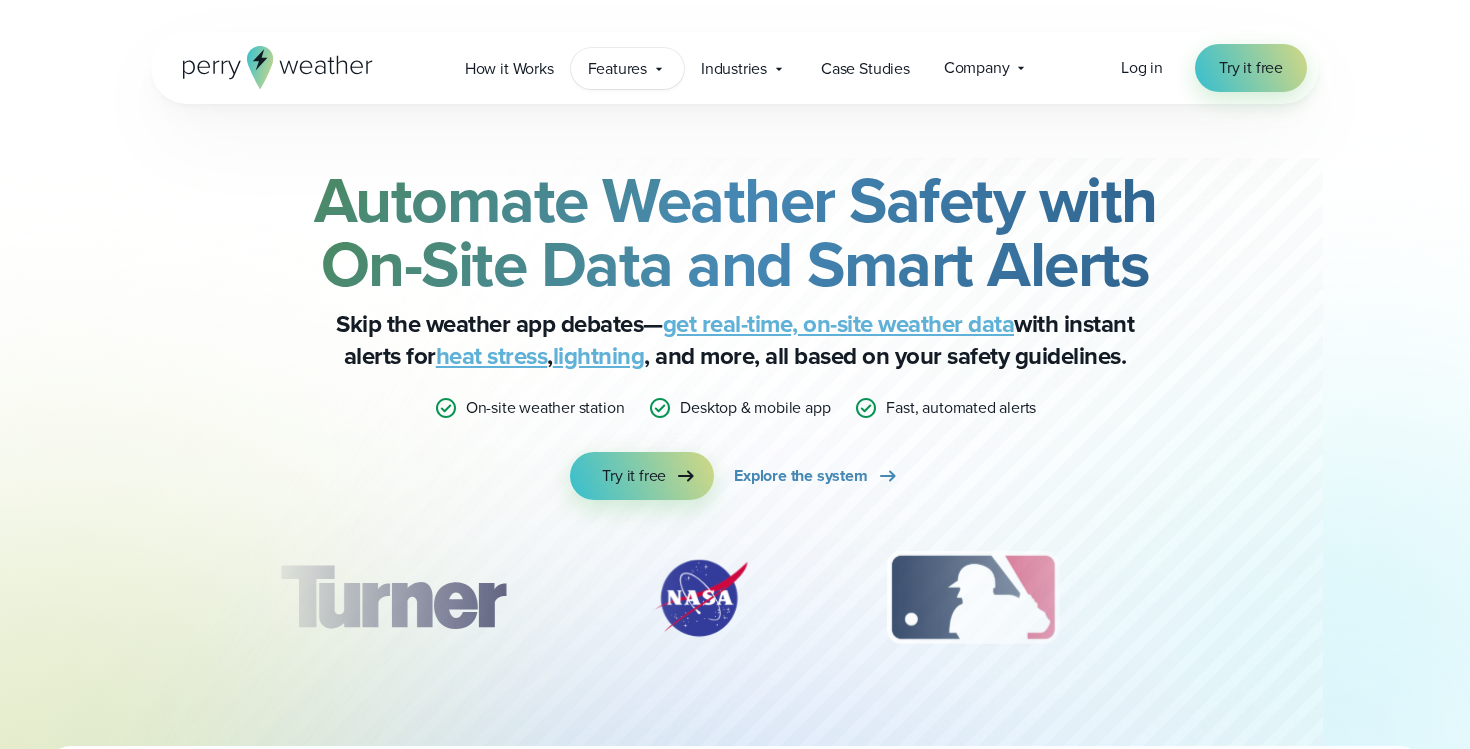 click on "Features" at bounding box center (617, 69) 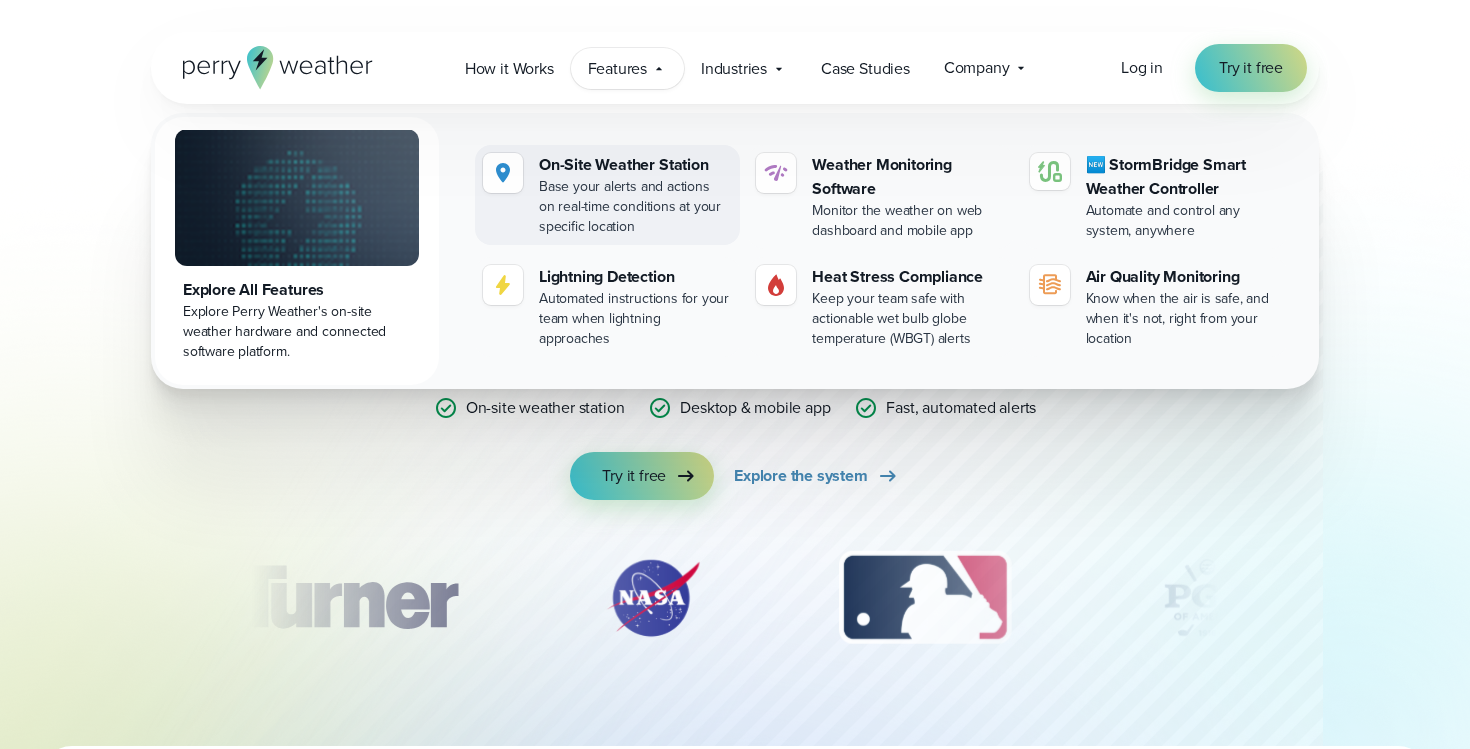 click on "Base your alerts and actions on real-time conditions at your specific location" at bounding box center [635, 207] 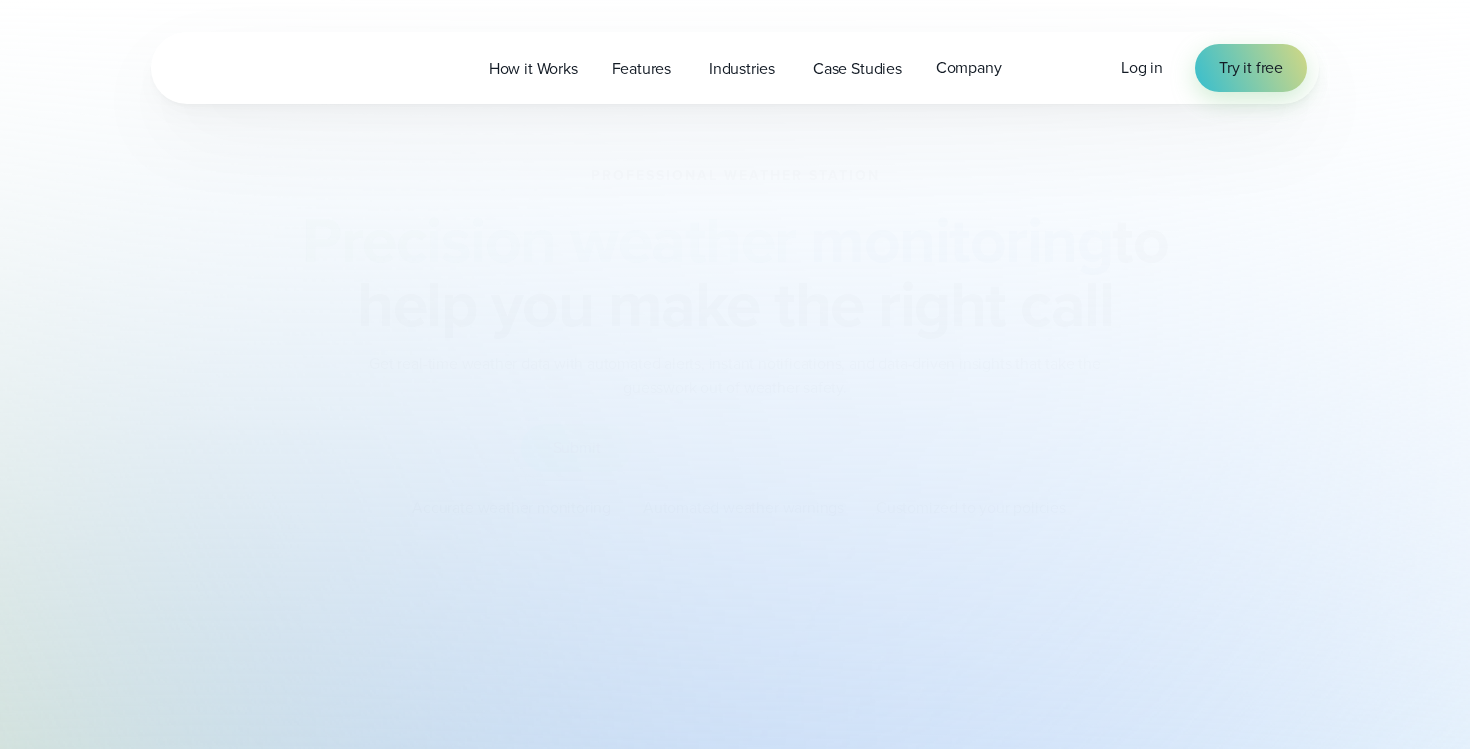 scroll, scrollTop: 0, scrollLeft: 0, axis: both 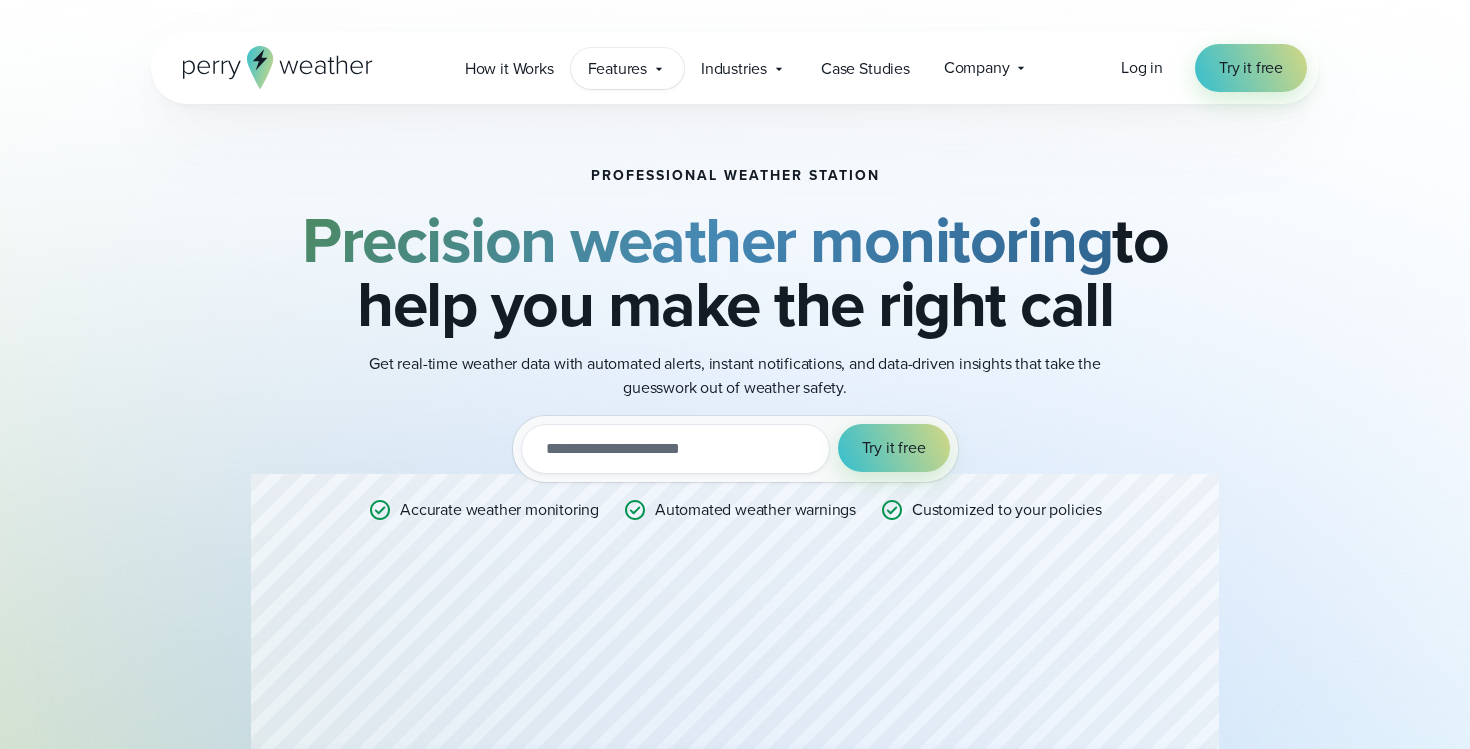 click on "Features" at bounding box center (617, 69) 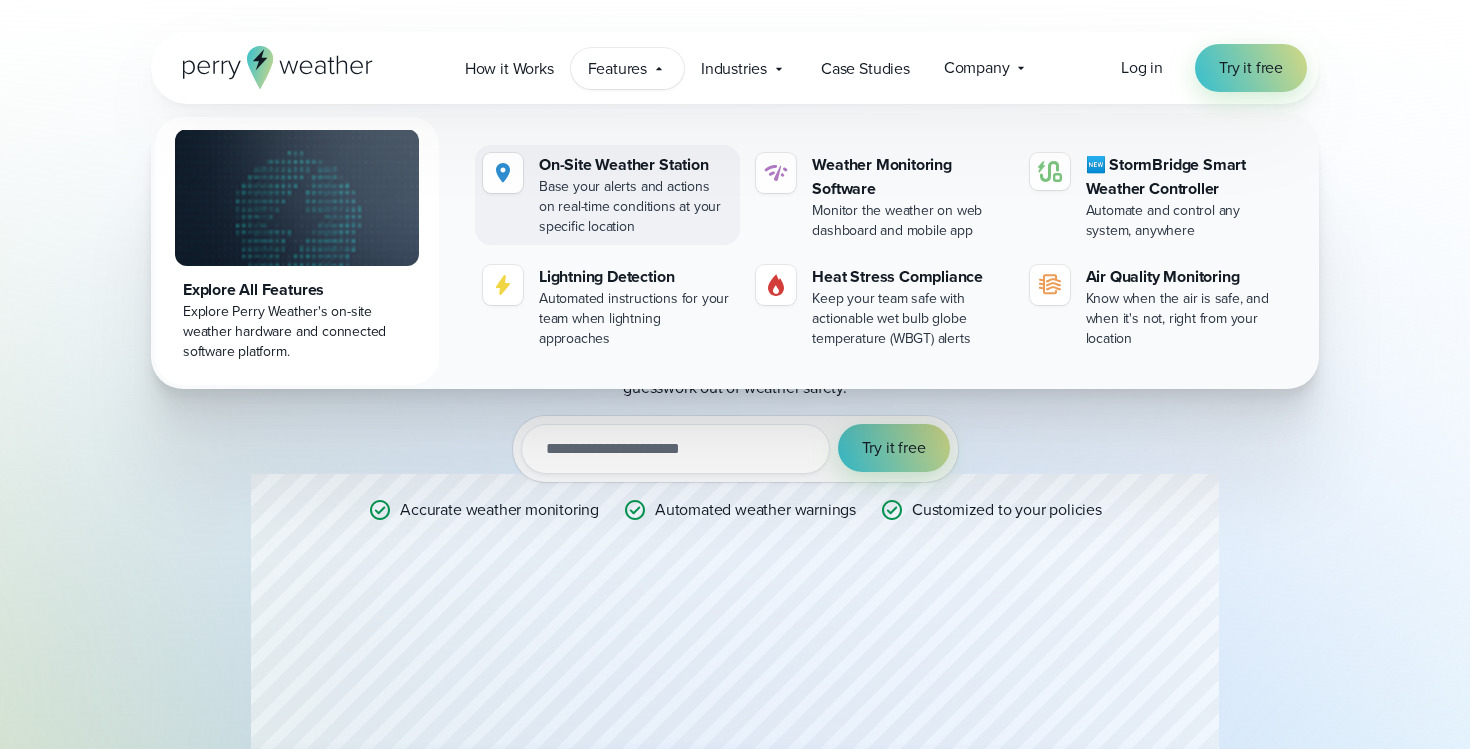 click on "Base your alerts and actions on real-time conditions at your specific location" at bounding box center (635, 207) 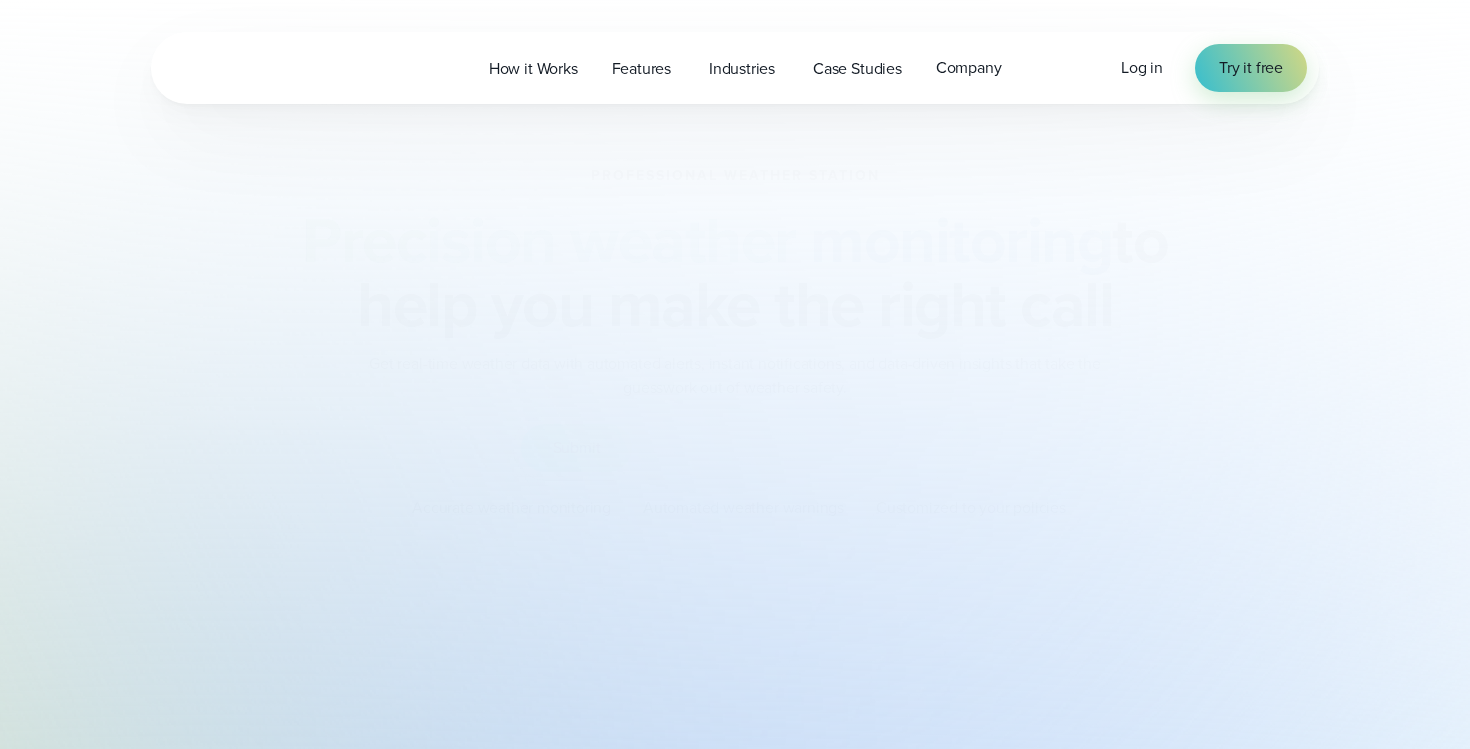 scroll, scrollTop: 0, scrollLeft: 0, axis: both 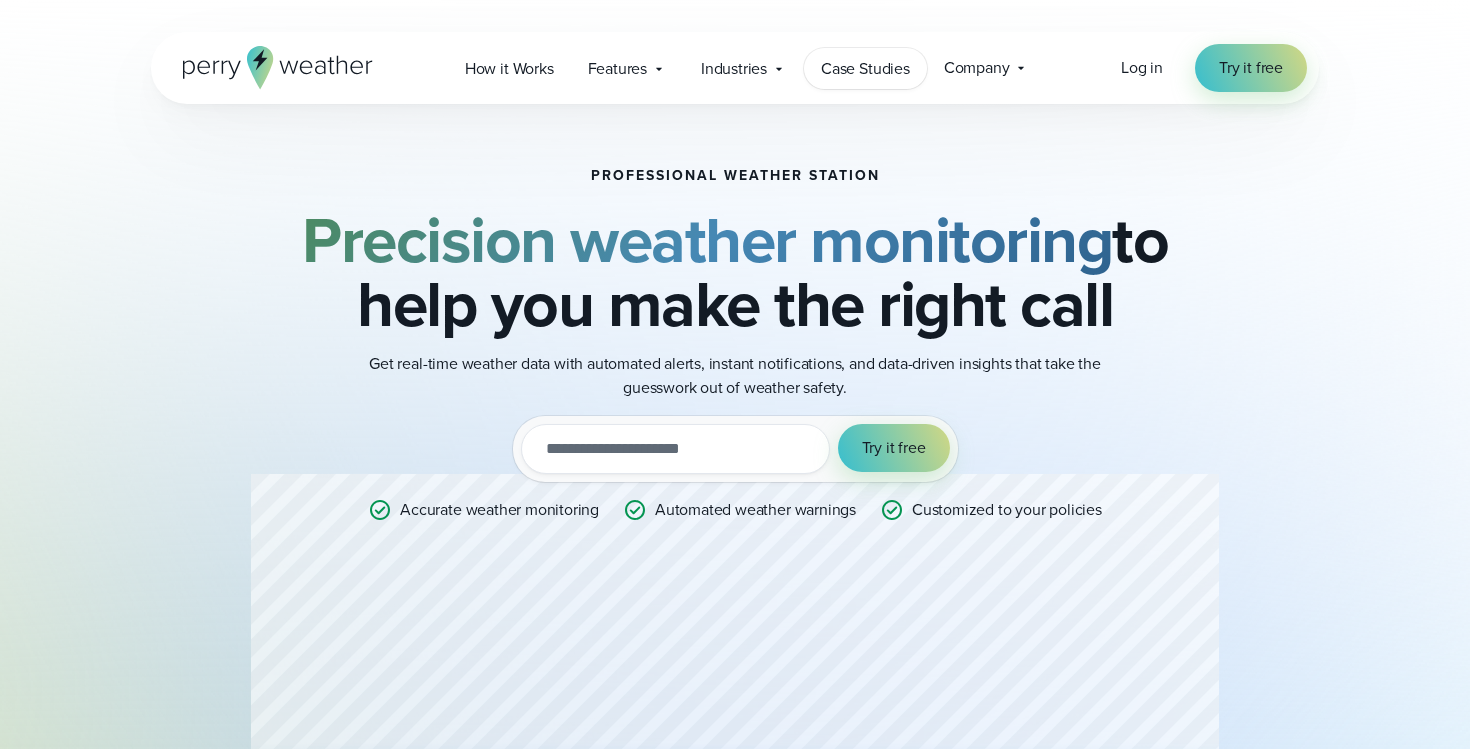 click on "Case Studies" at bounding box center [865, 69] 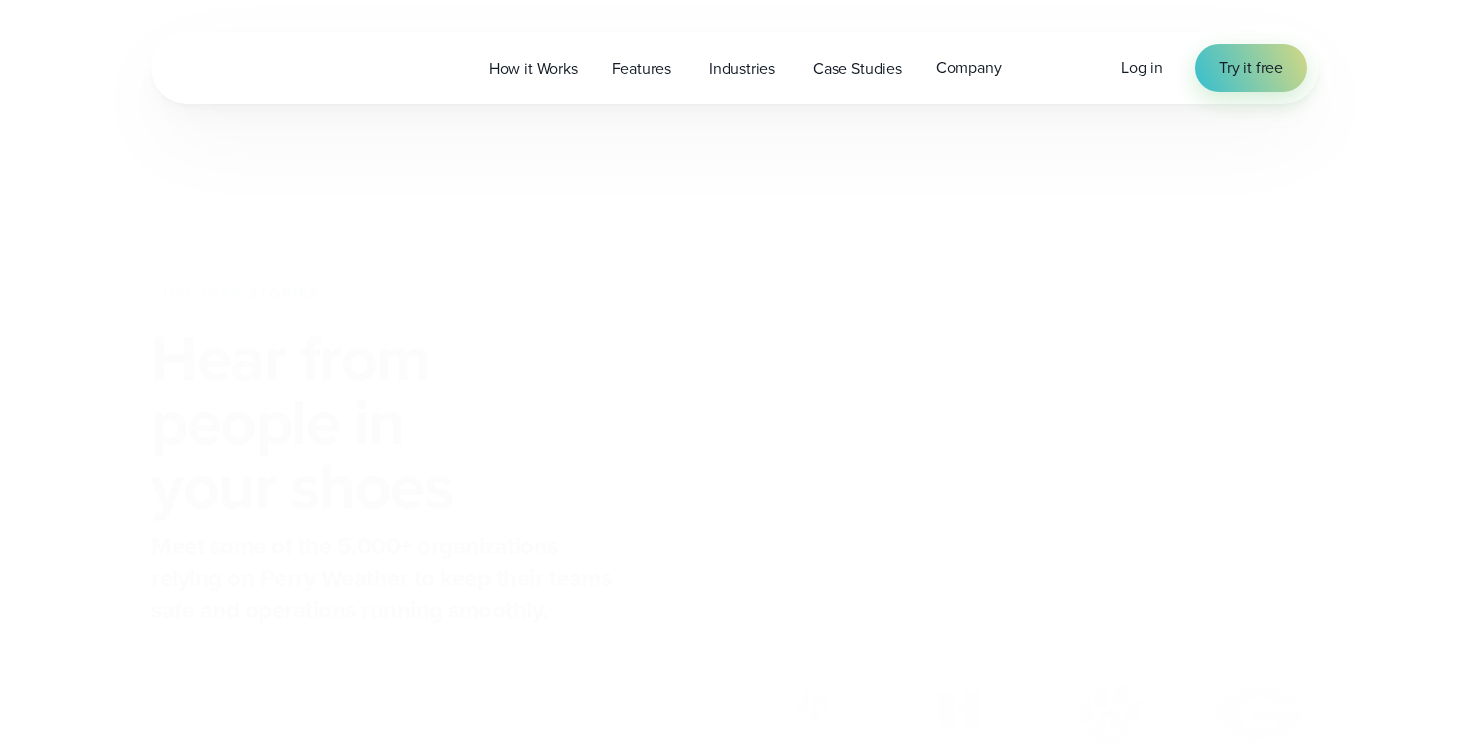 scroll, scrollTop: 0, scrollLeft: 0, axis: both 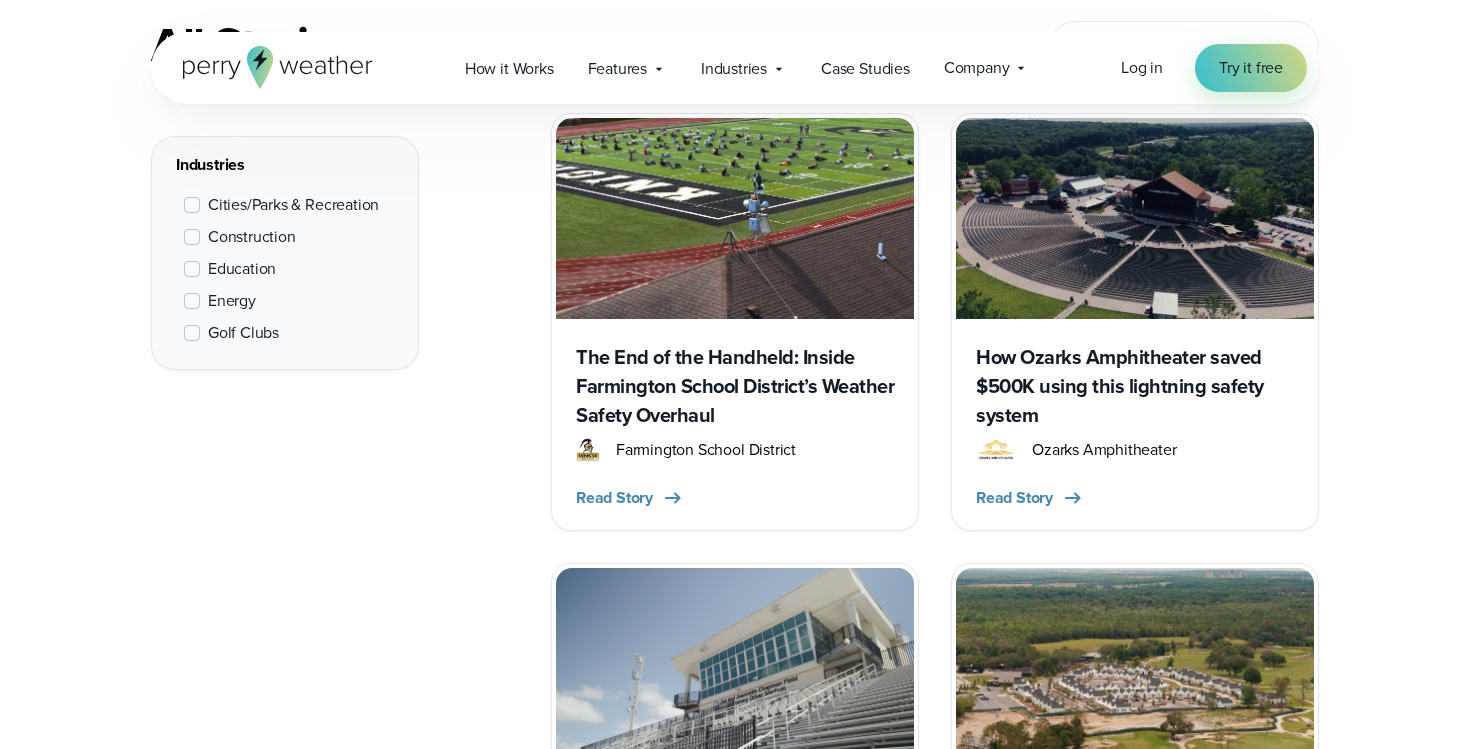 click on "Education" at bounding box center [242, 269] 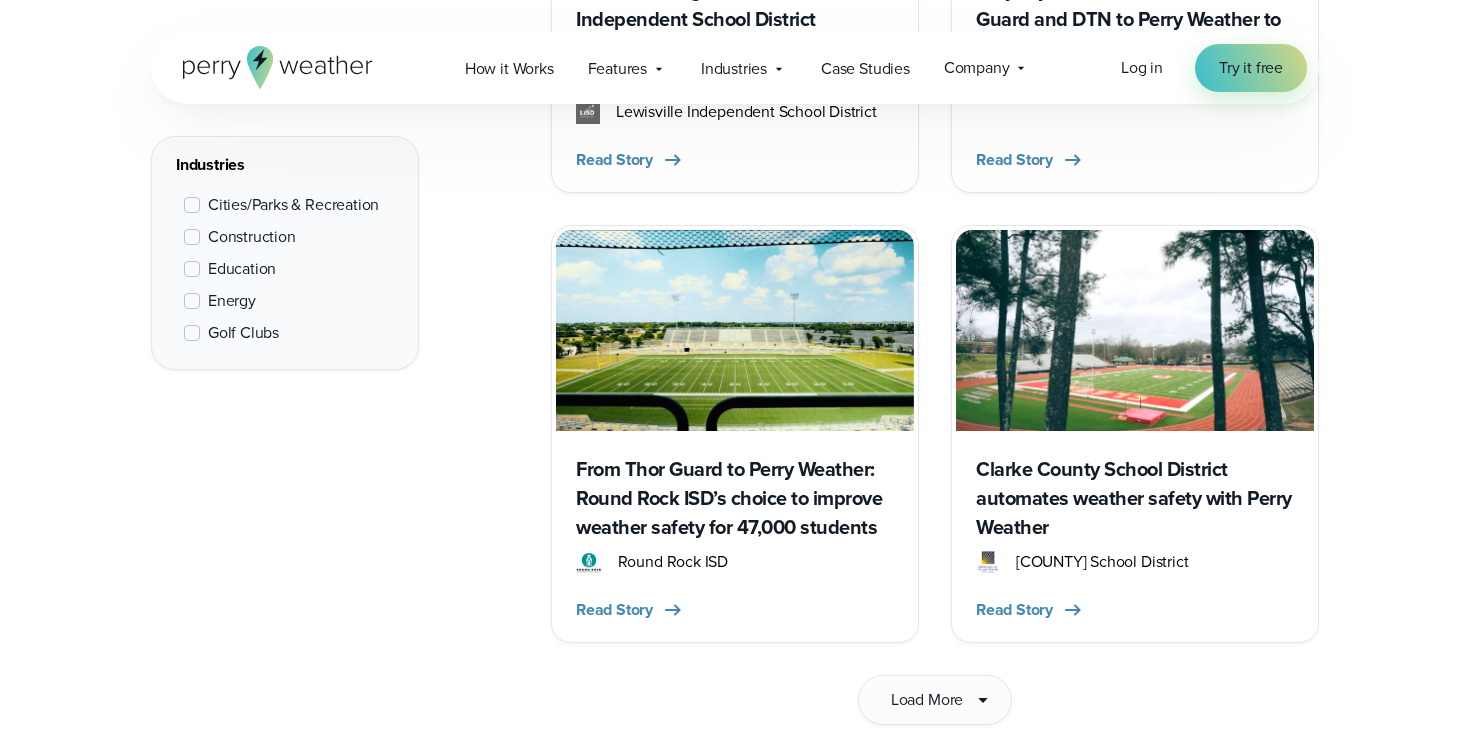 scroll, scrollTop: 3047, scrollLeft: 0, axis: vertical 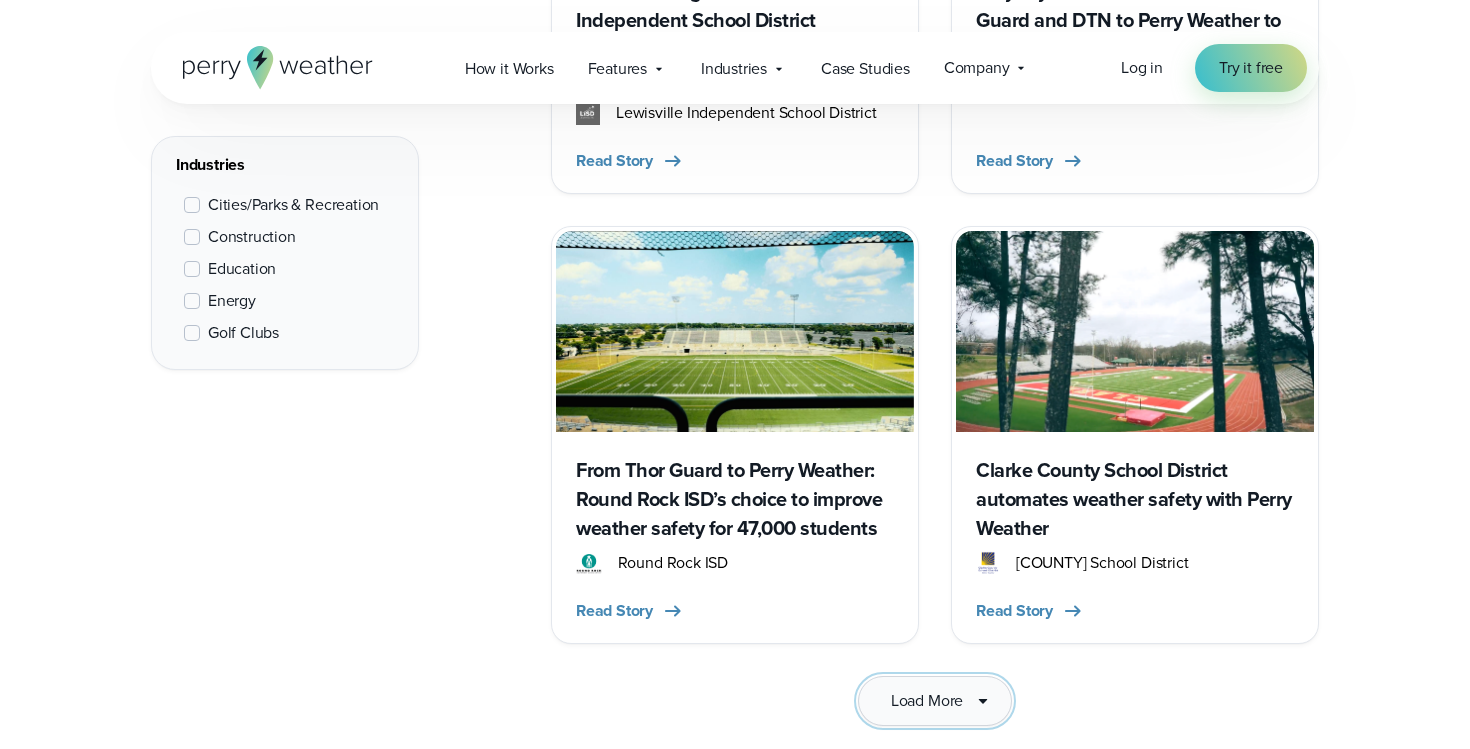 click on "Load More" at bounding box center (927, 701) 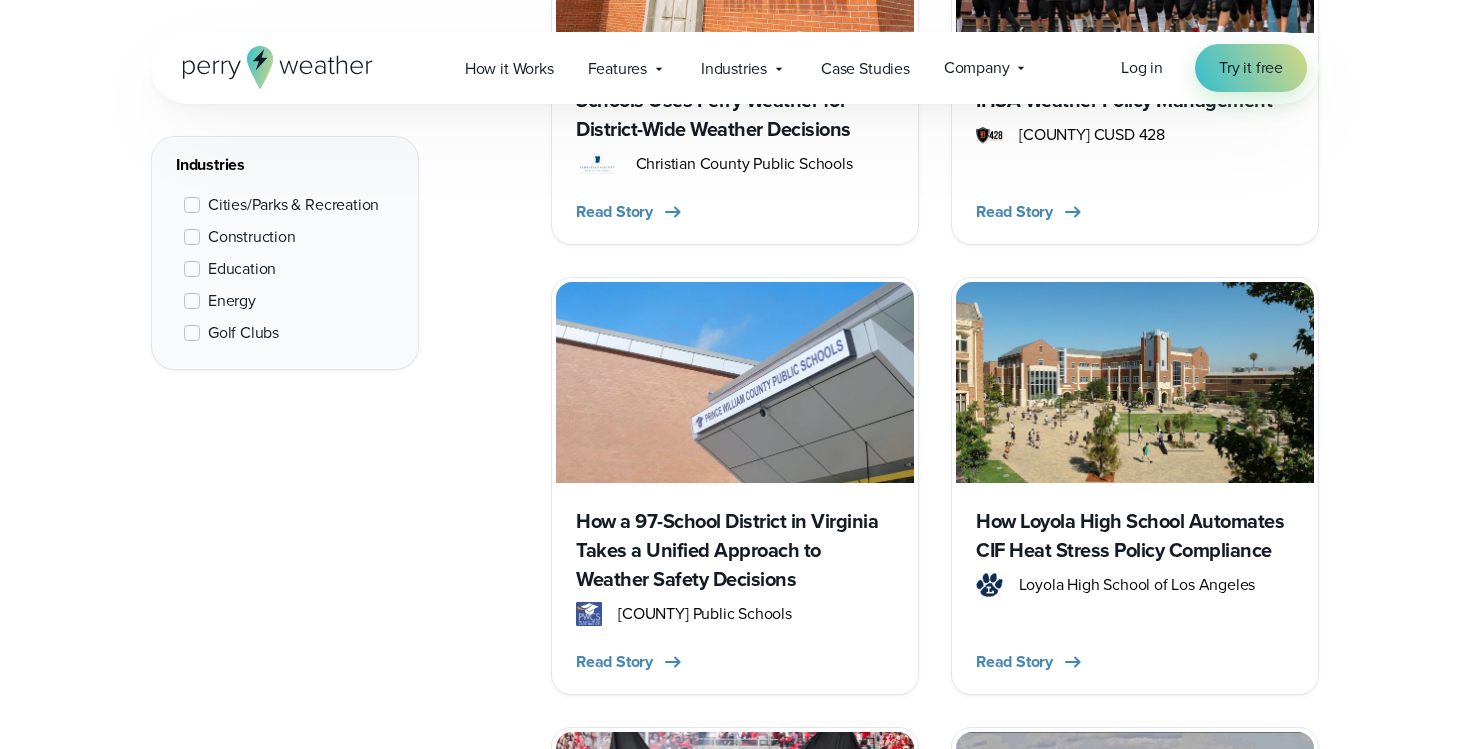 scroll, scrollTop: 4442, scrollLeft: 0, axis: vertical 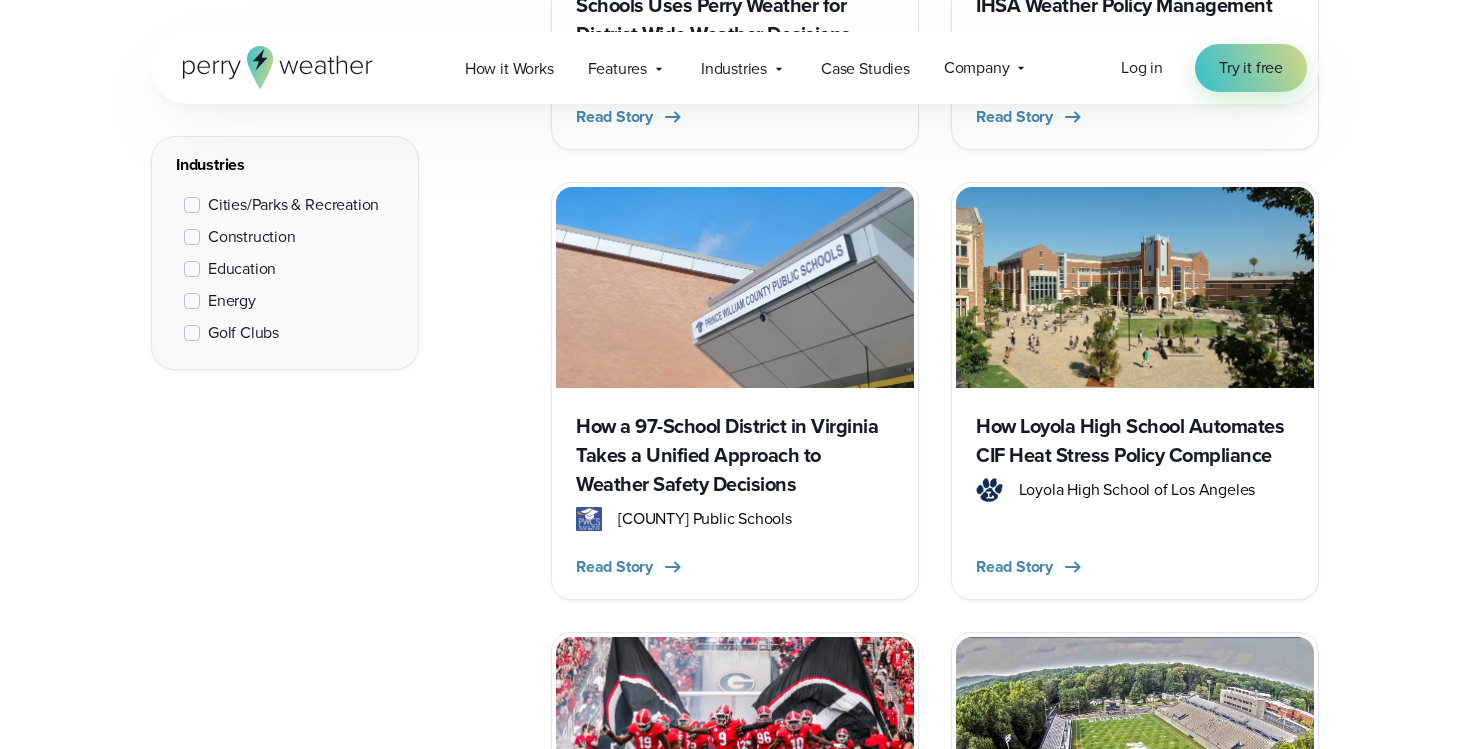 click on "How a 97-School District in Virginia Takes a Unified Approach to Weather Safety Decisions" at bounding box center [735, 455] 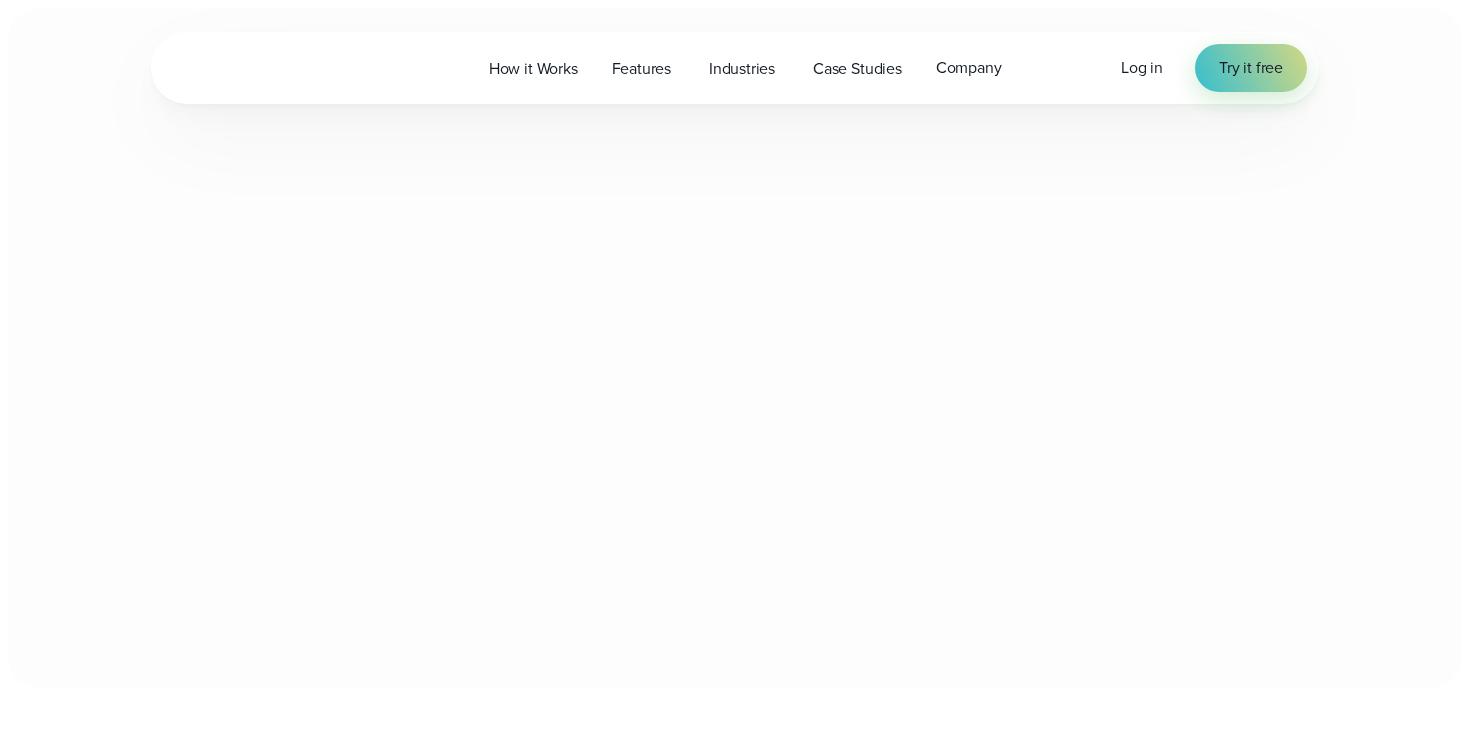 scroll, scrollTop: 0, scrollLeft: 0, axis: both 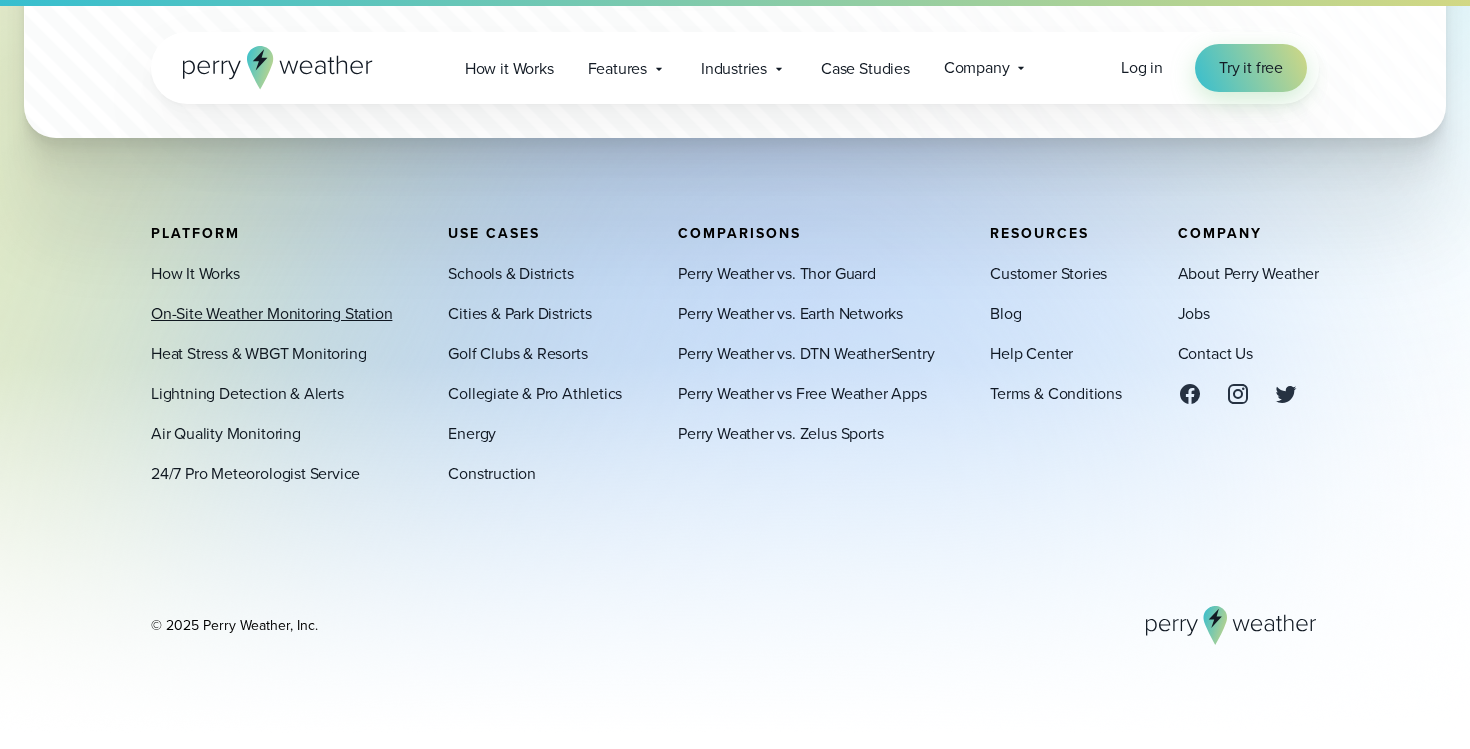 click on "On-Site Weather Monitoring Station" at bounding box center (271, 314) 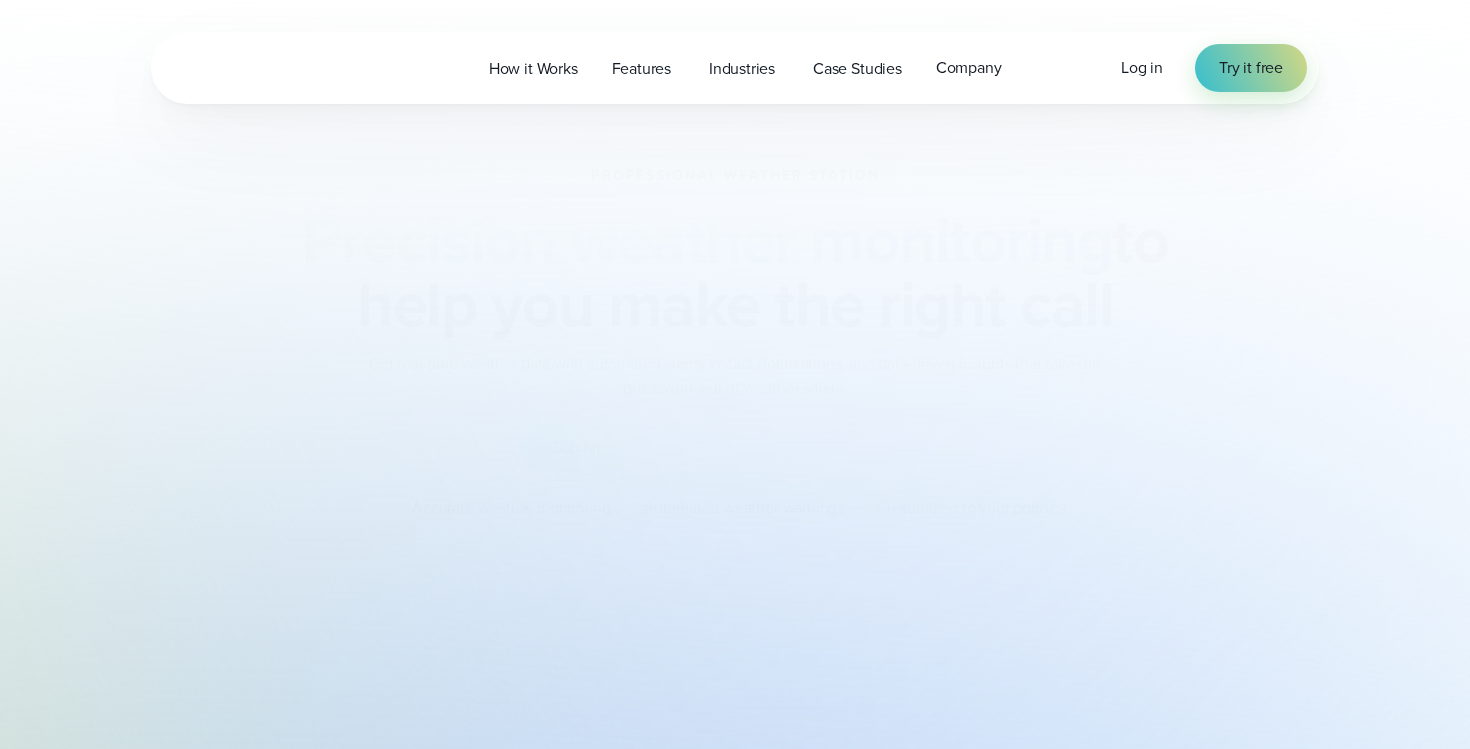scroll, scrollTop: 0, scrollLeft: 0, axis: both 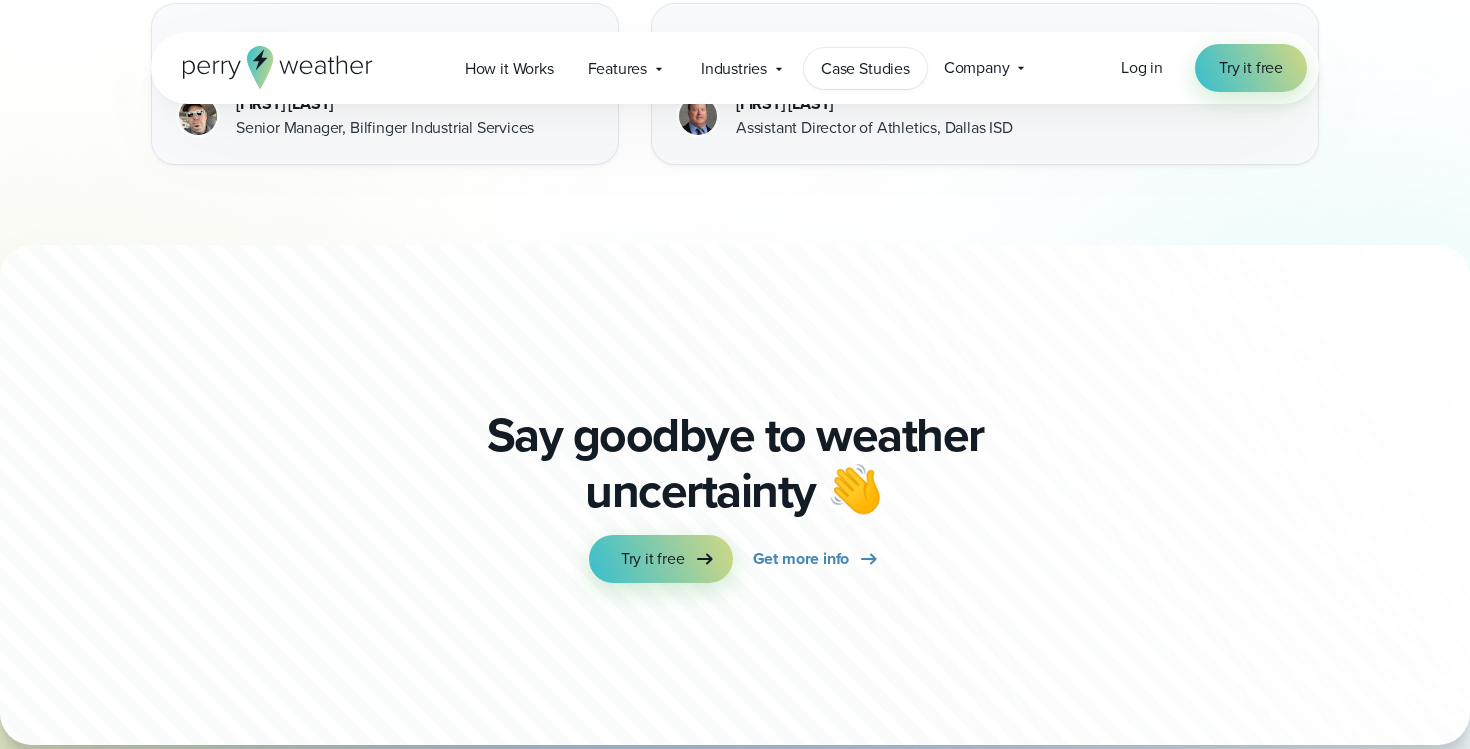 click on "Case Studies" at bounding box center [865, 69] 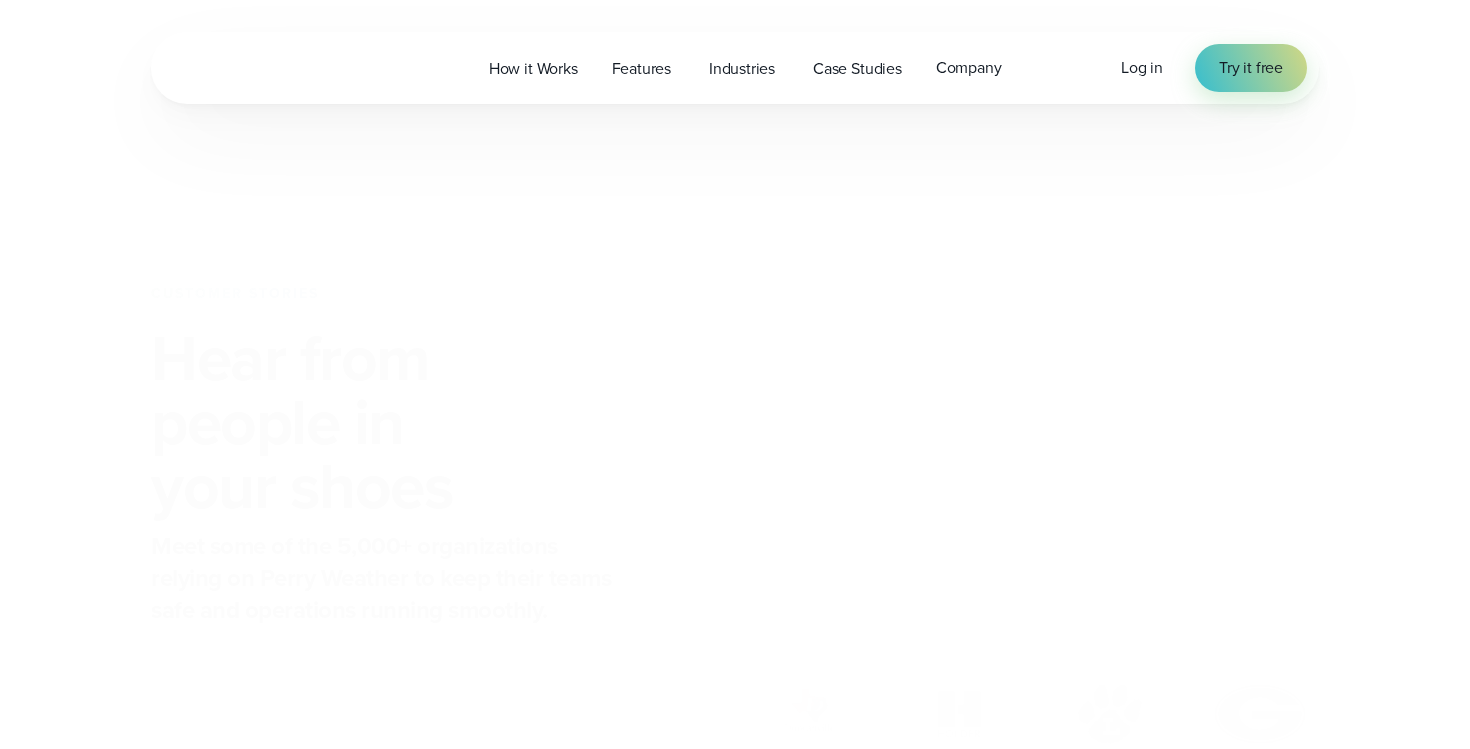 scroll, scrollTop: 0, scrollLeft: 0, axis: both 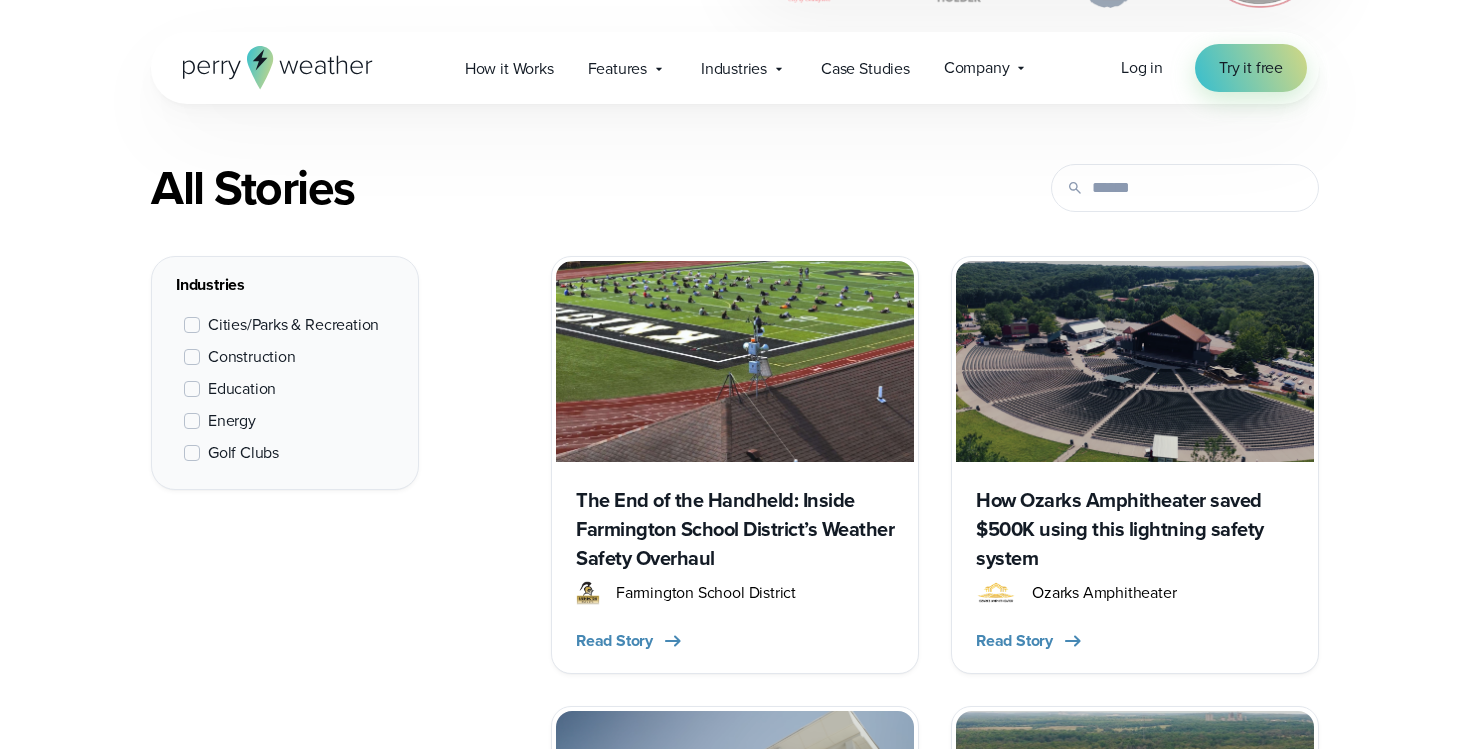 click on "Education" at bounding box center [242, 389] 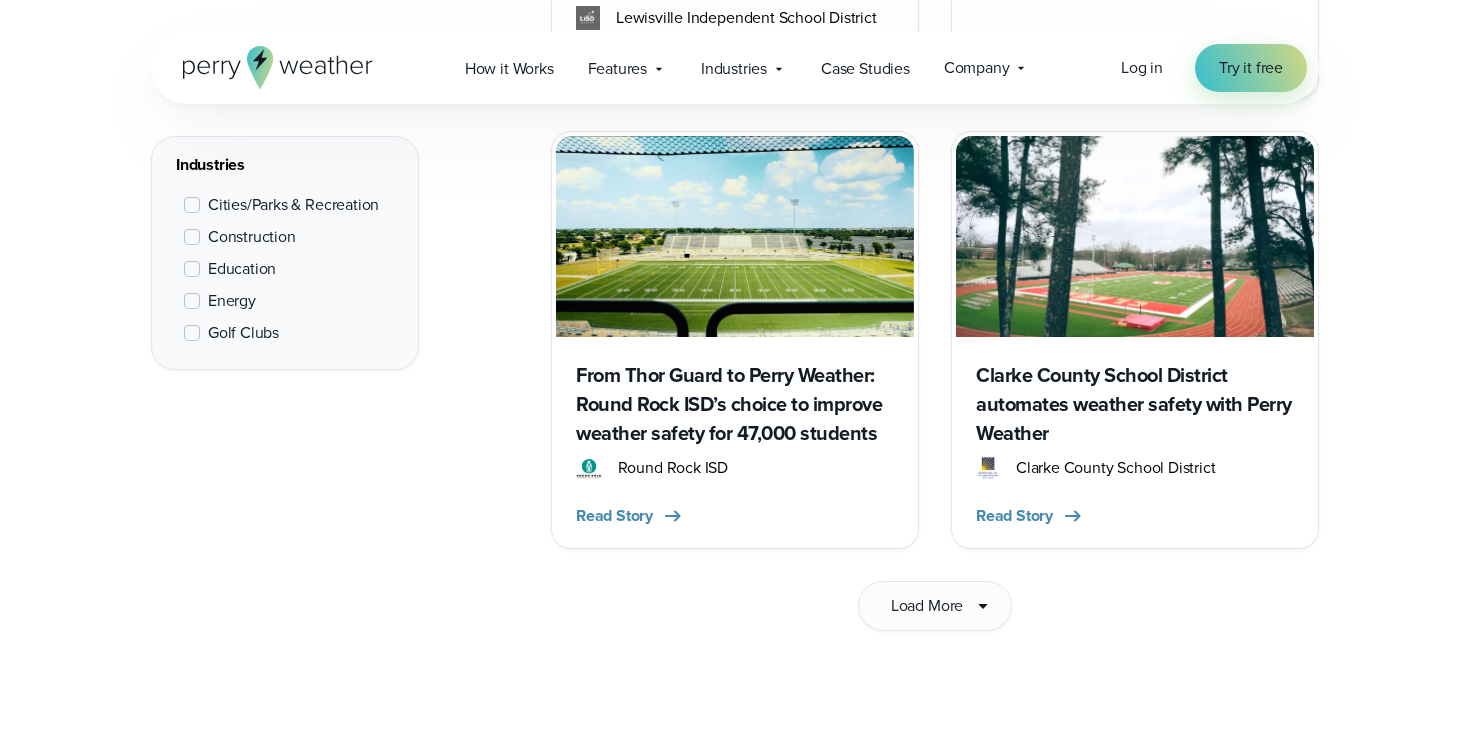 scroll, scrollTop: 3165, scrollLeft: 0, axis: vertical 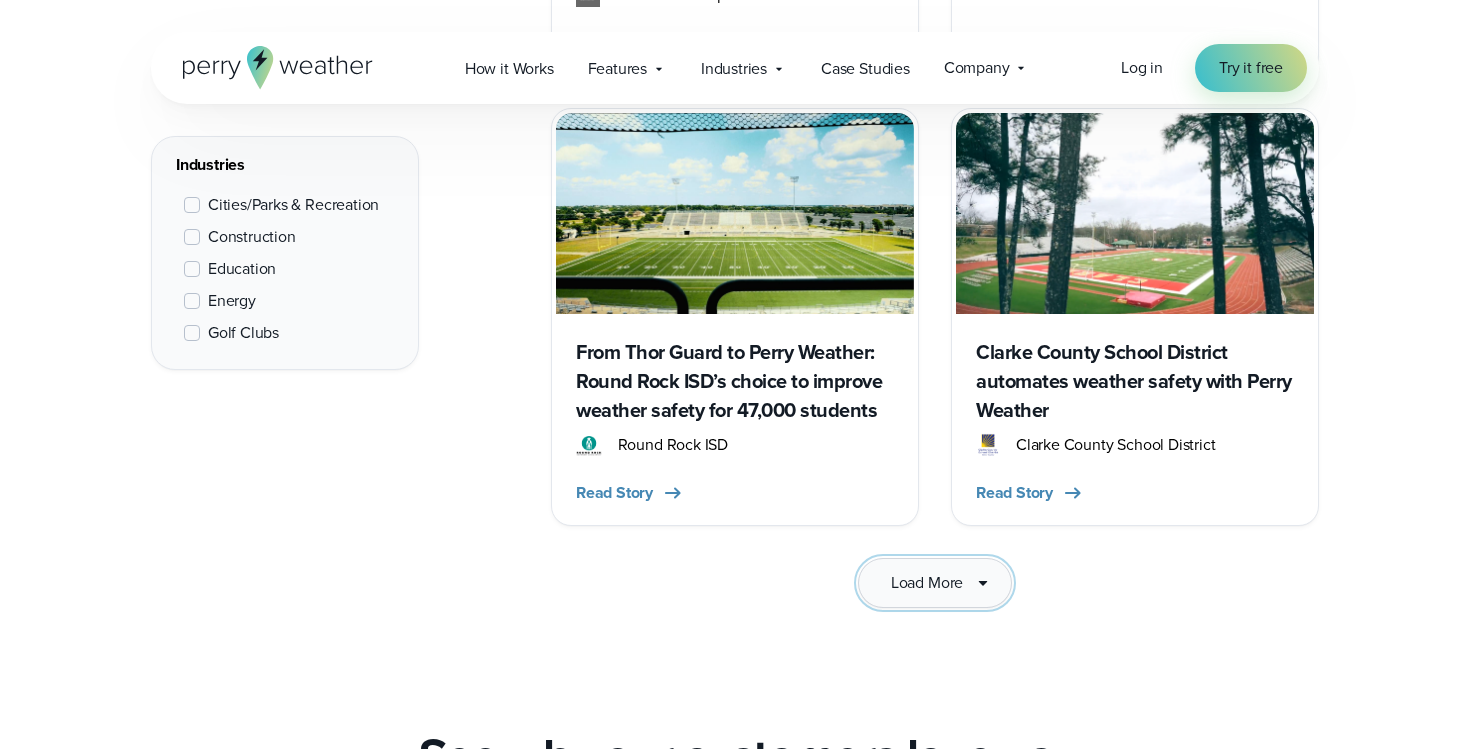 click on "Load More" at bounding box center (927, 583) 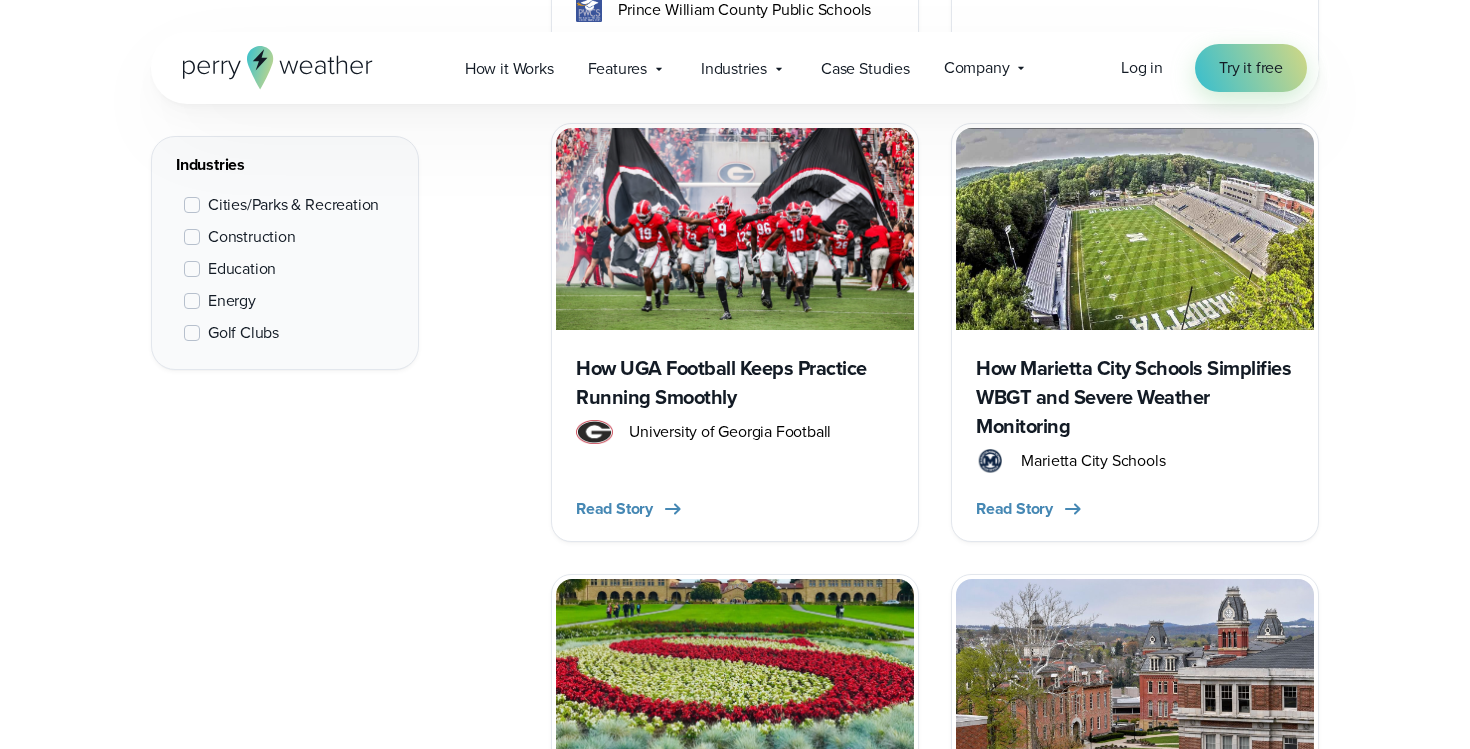scroll, scrollTop: 4961, scrollLeft: 0, axis: vertical 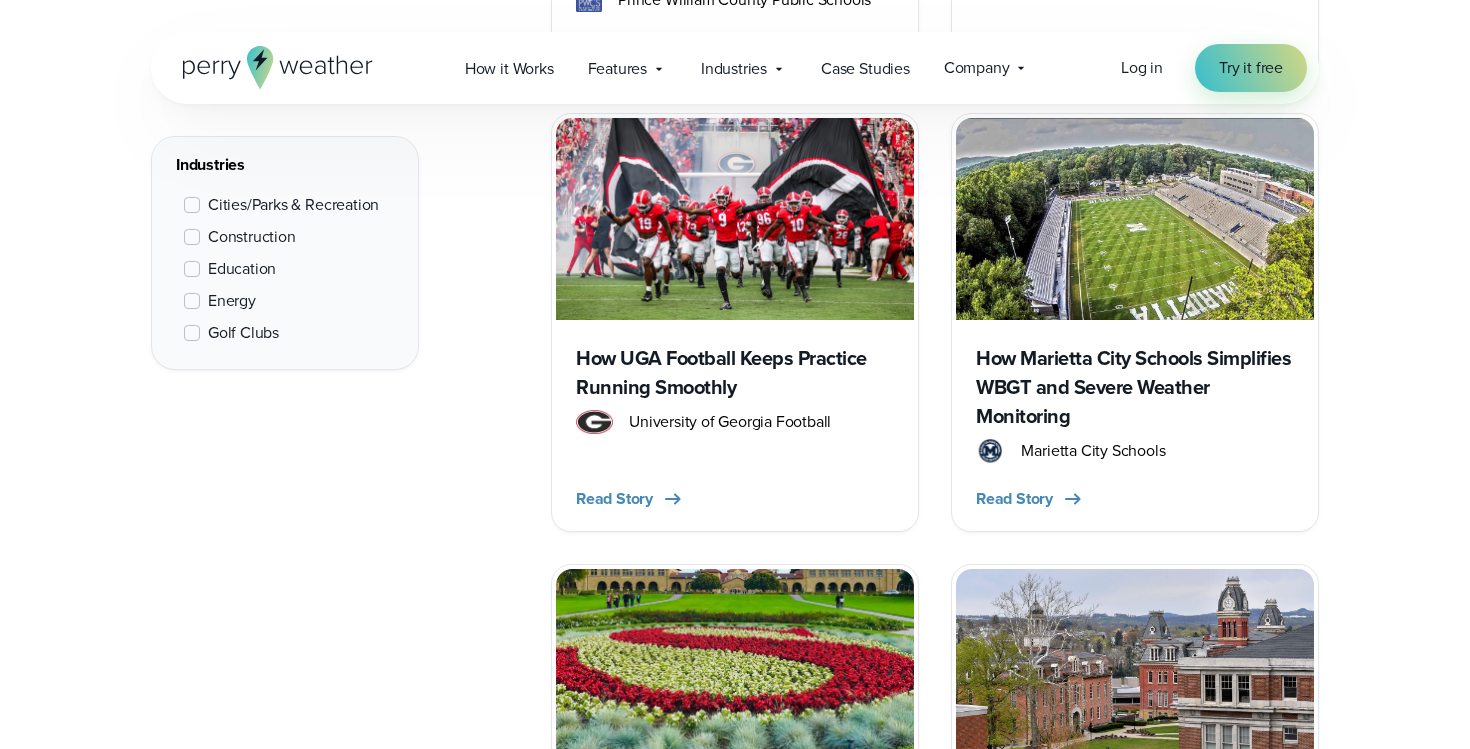 click on "How UGA Football Keeps Practice Running Smoothly" at bounding box center [735, 373] 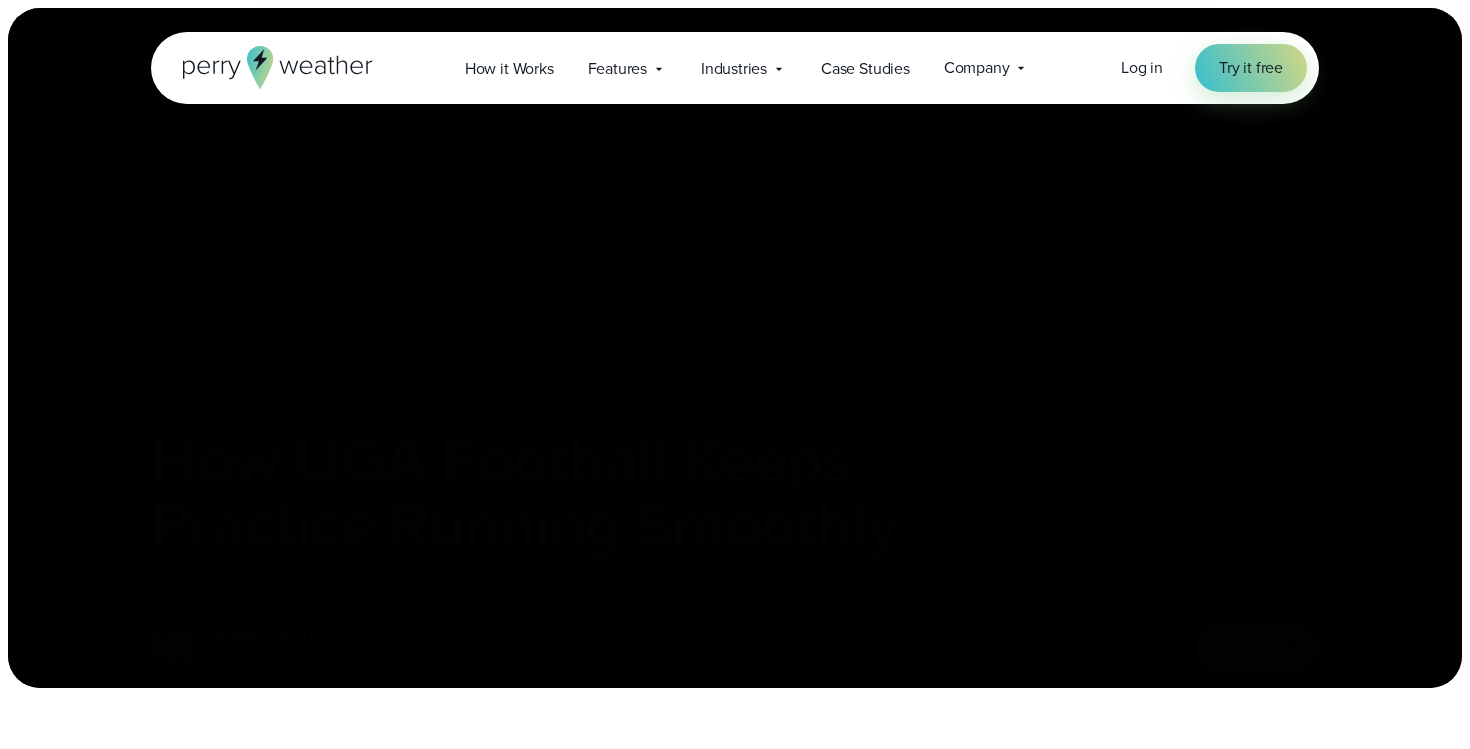 scroll, scrollTop: 0, scrollLeft: 0, axis: both 